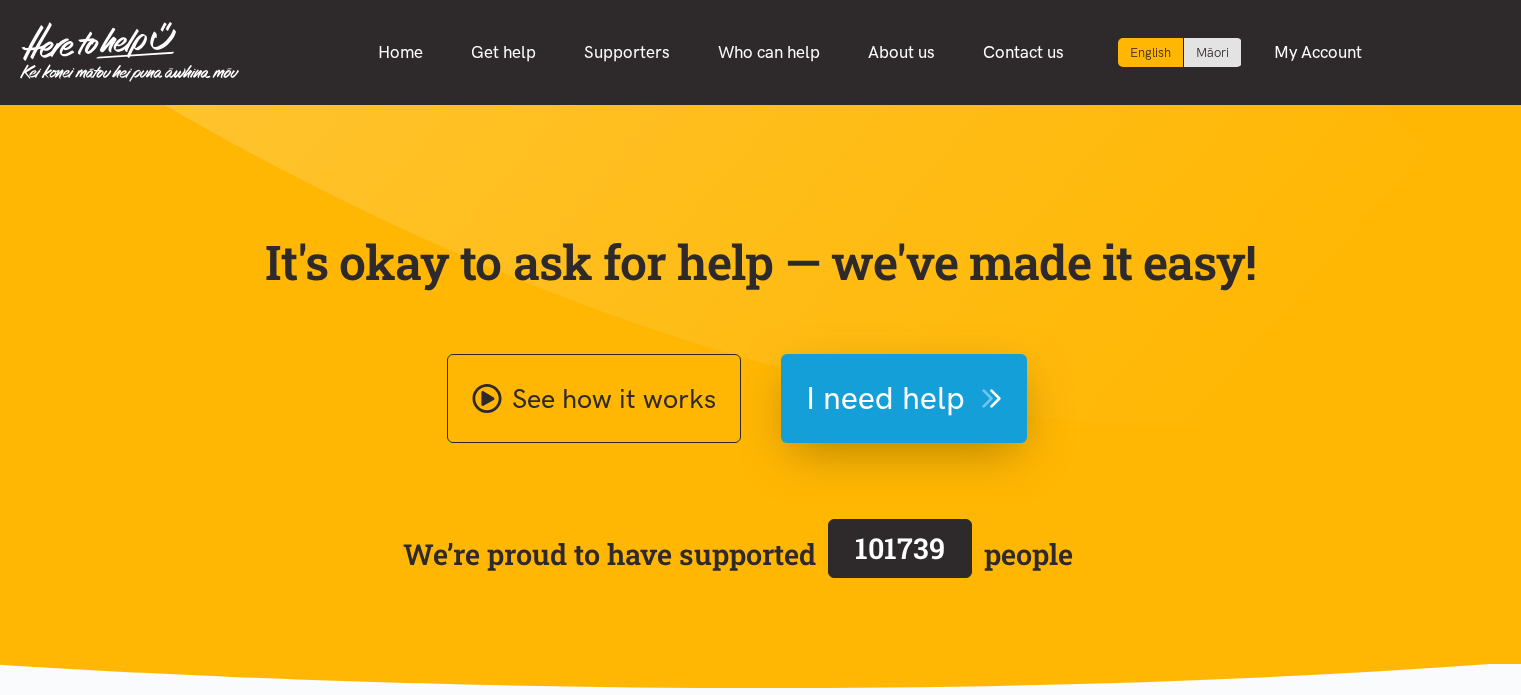 scroll, scrollTop: 0, scrollLeft: 0, axis: both 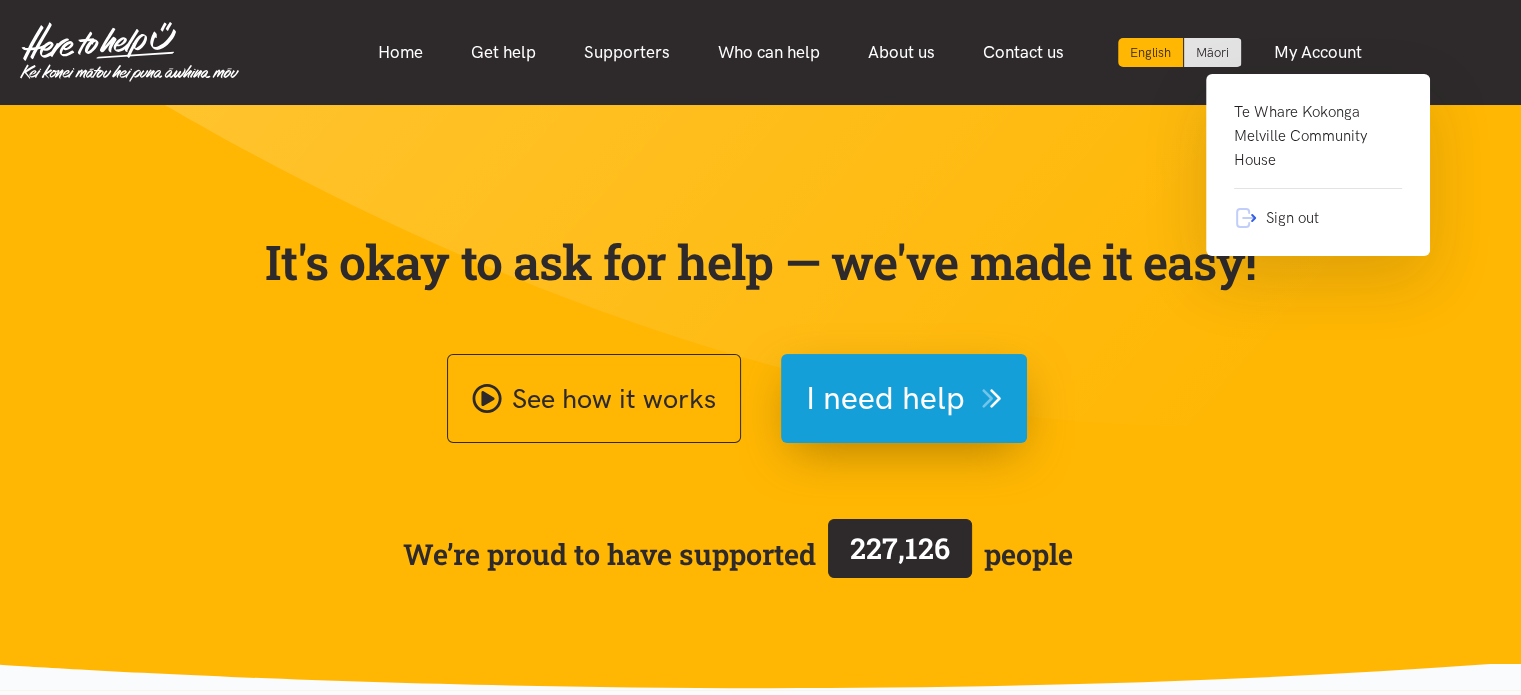 click on "Te Whare Kokonga Melville Community House" at bounding box center (1318, 144) 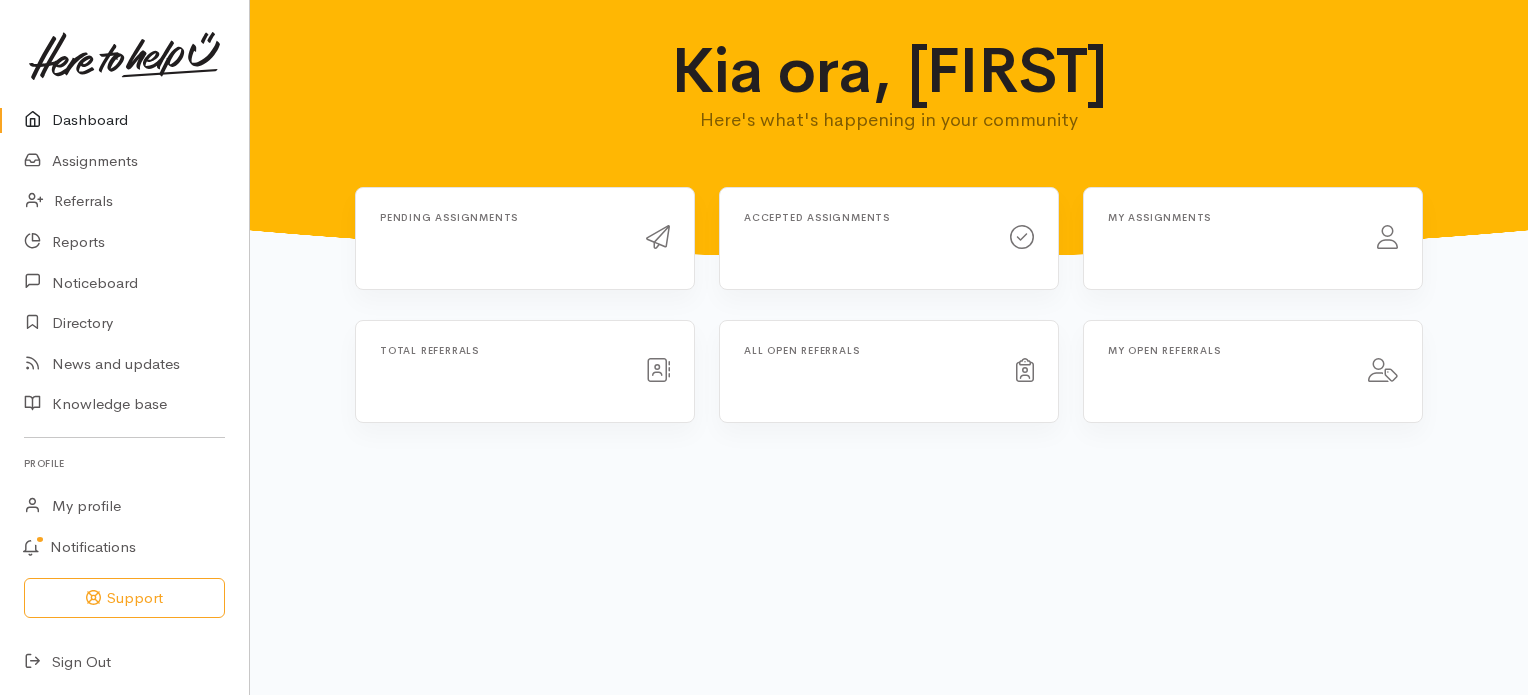 scroll, scrollTop: 0, scrollLeft: 0, axis: both 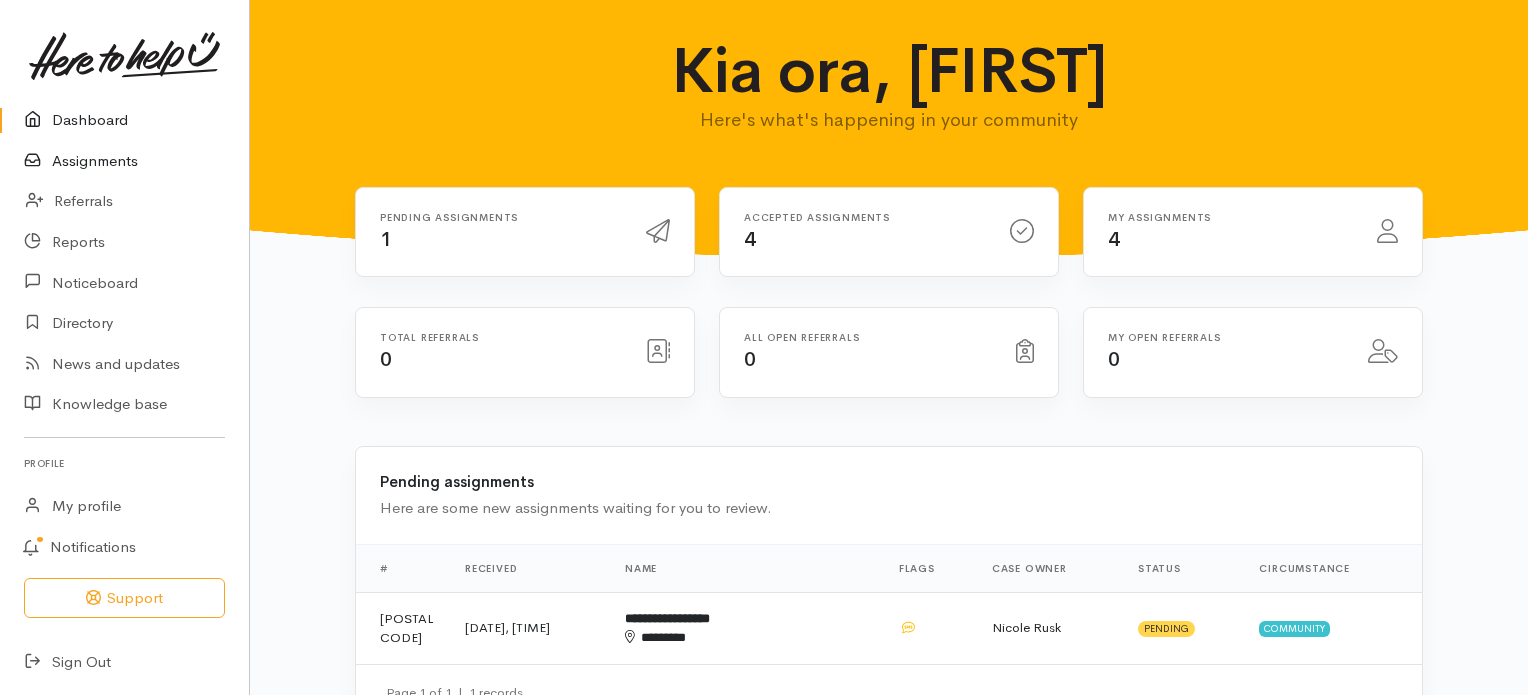 click on "Assignments" at bounding box center [124, 161] 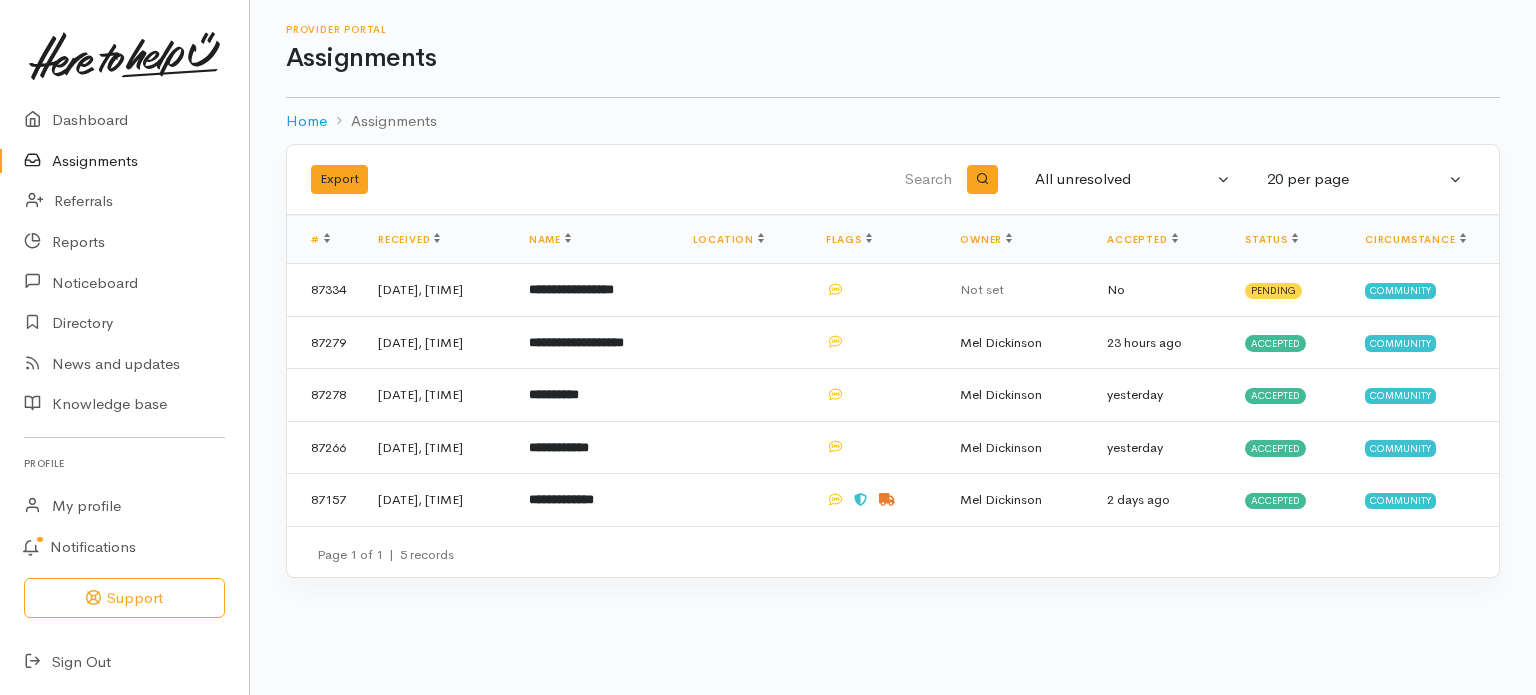scroll, scrollTop: 0, scrollLeft: 0, axis: both 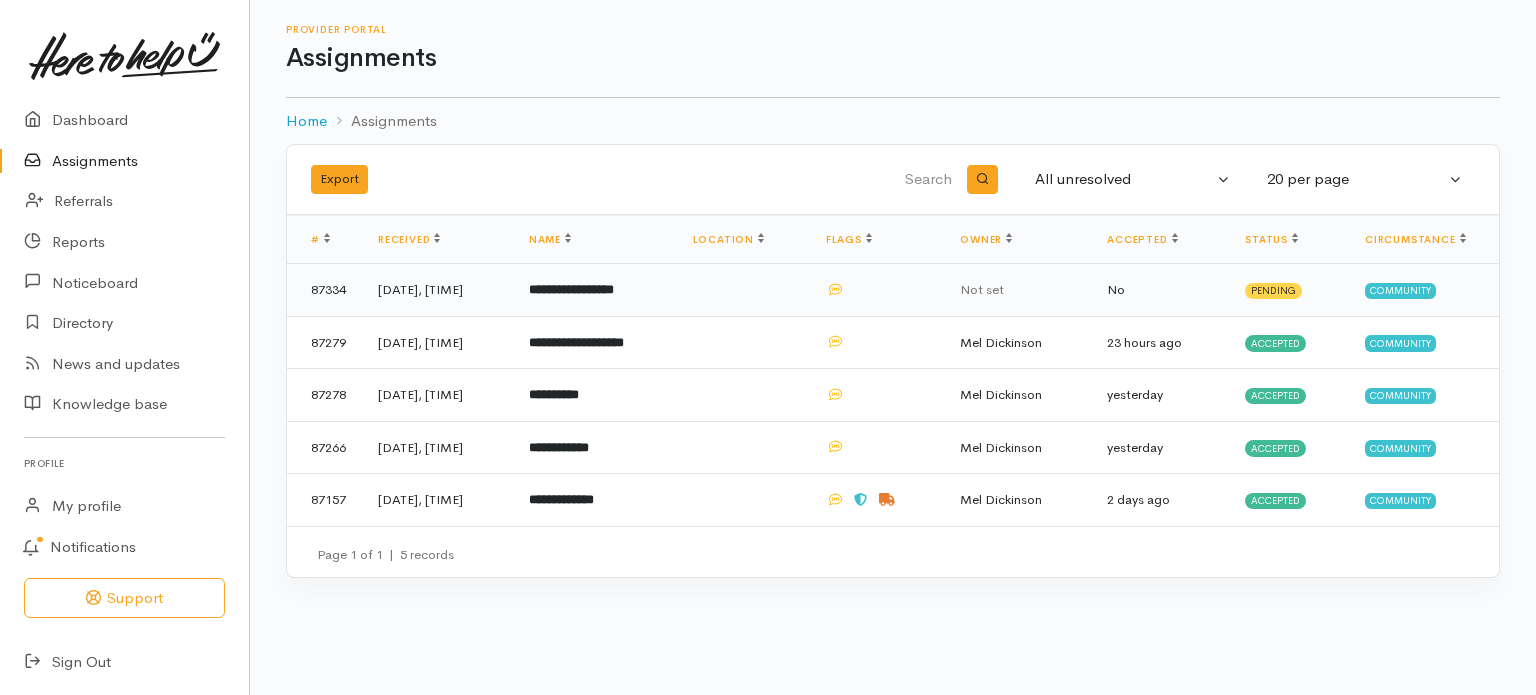 click on "**********" at bounding box center (571, 289) 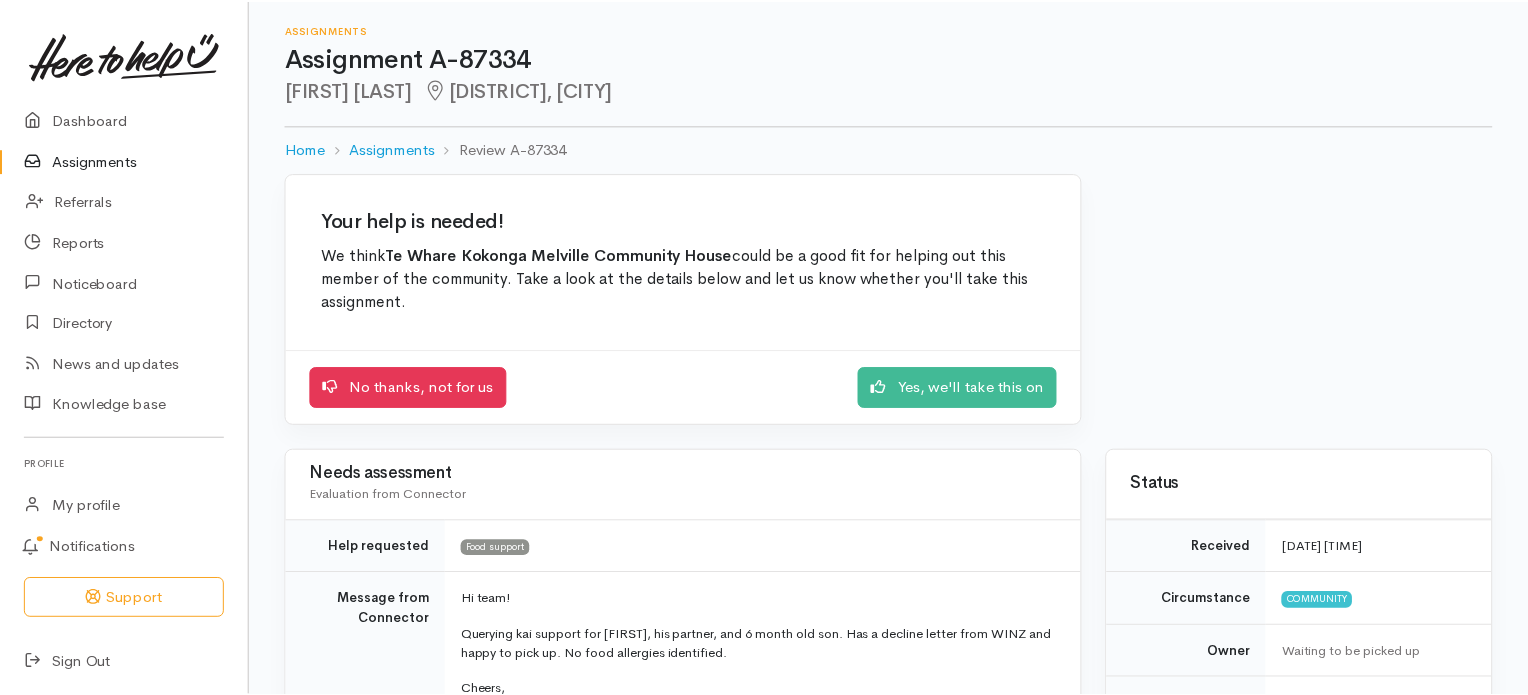 scroll, scrollTop: 0, scrollLeft: 0, axis: both 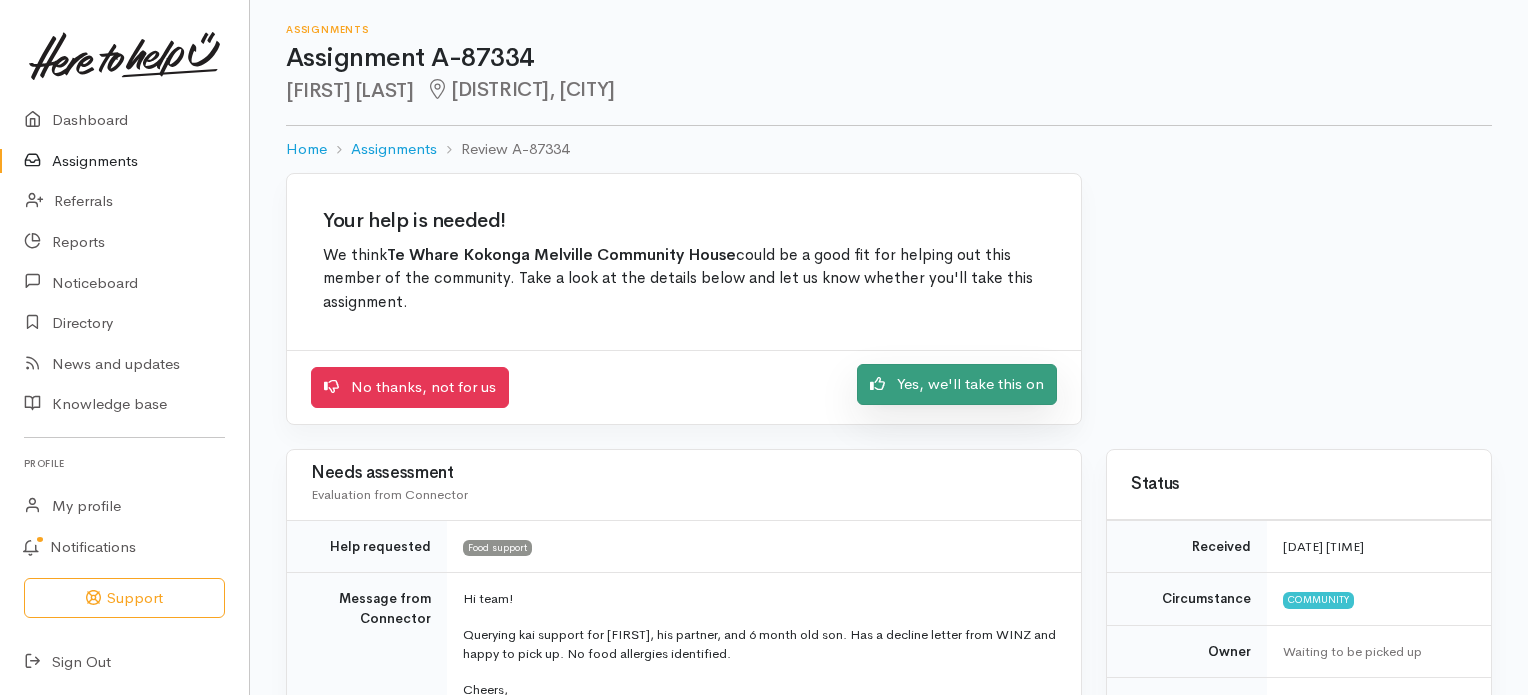 click on "Yes, we'll take this on" at bounding box center (957, 384) 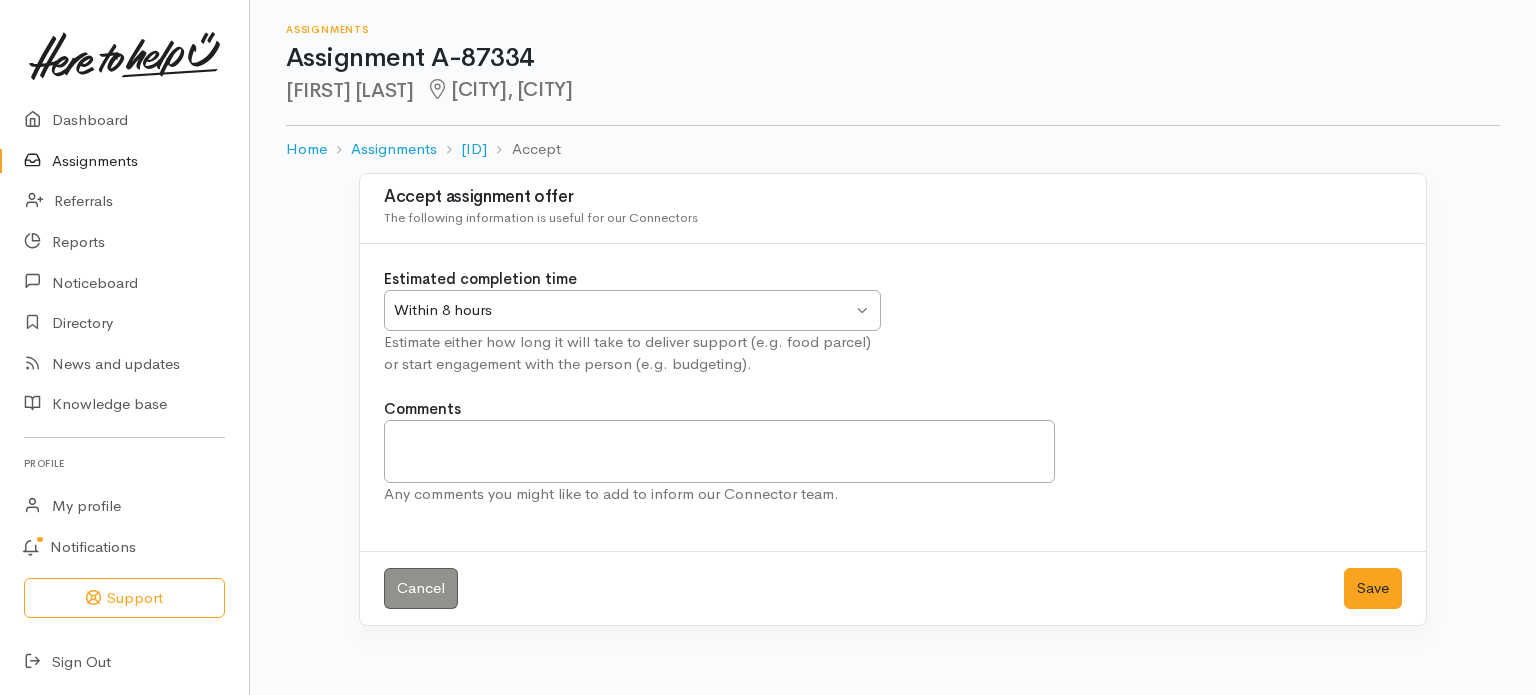 scroll, scrollTop: 0, scrollLeft: 0, axis: both 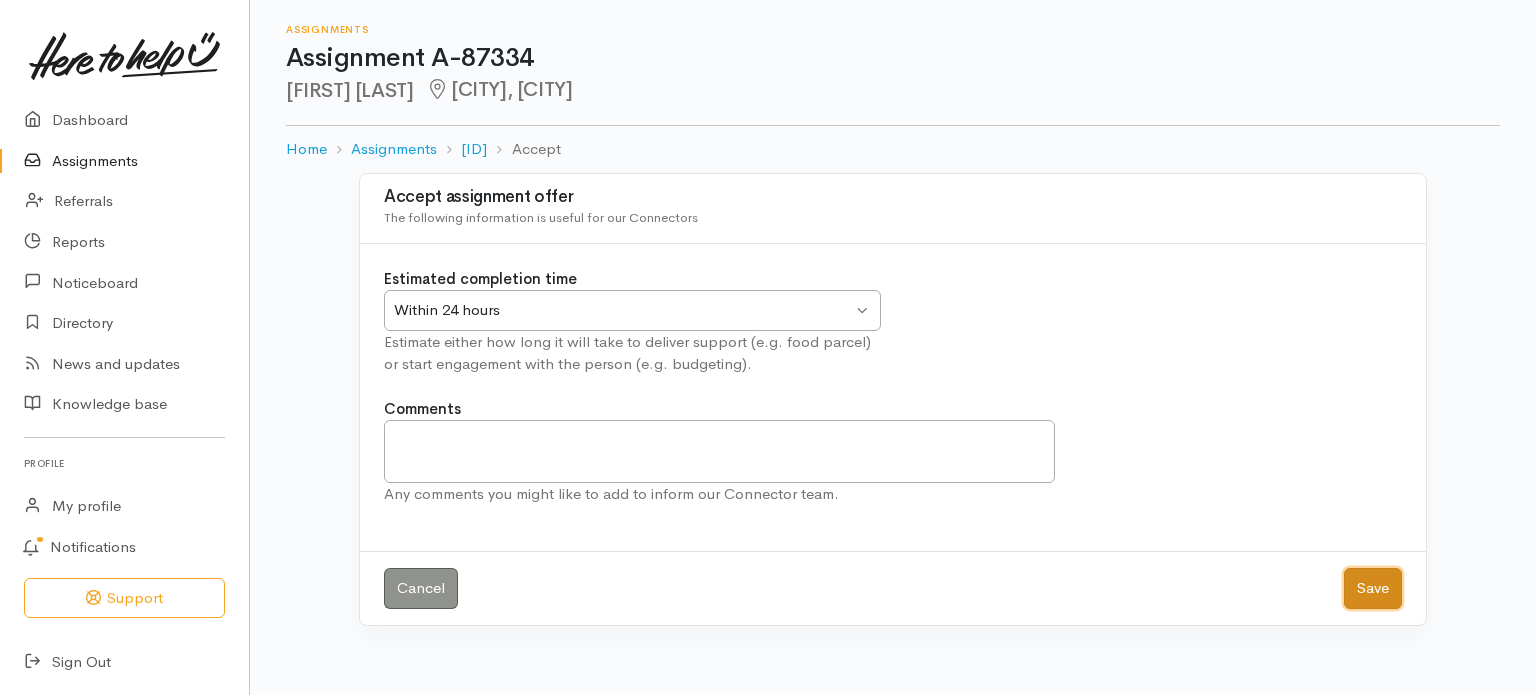 click on "Save" at bounding box center (1373, 588) 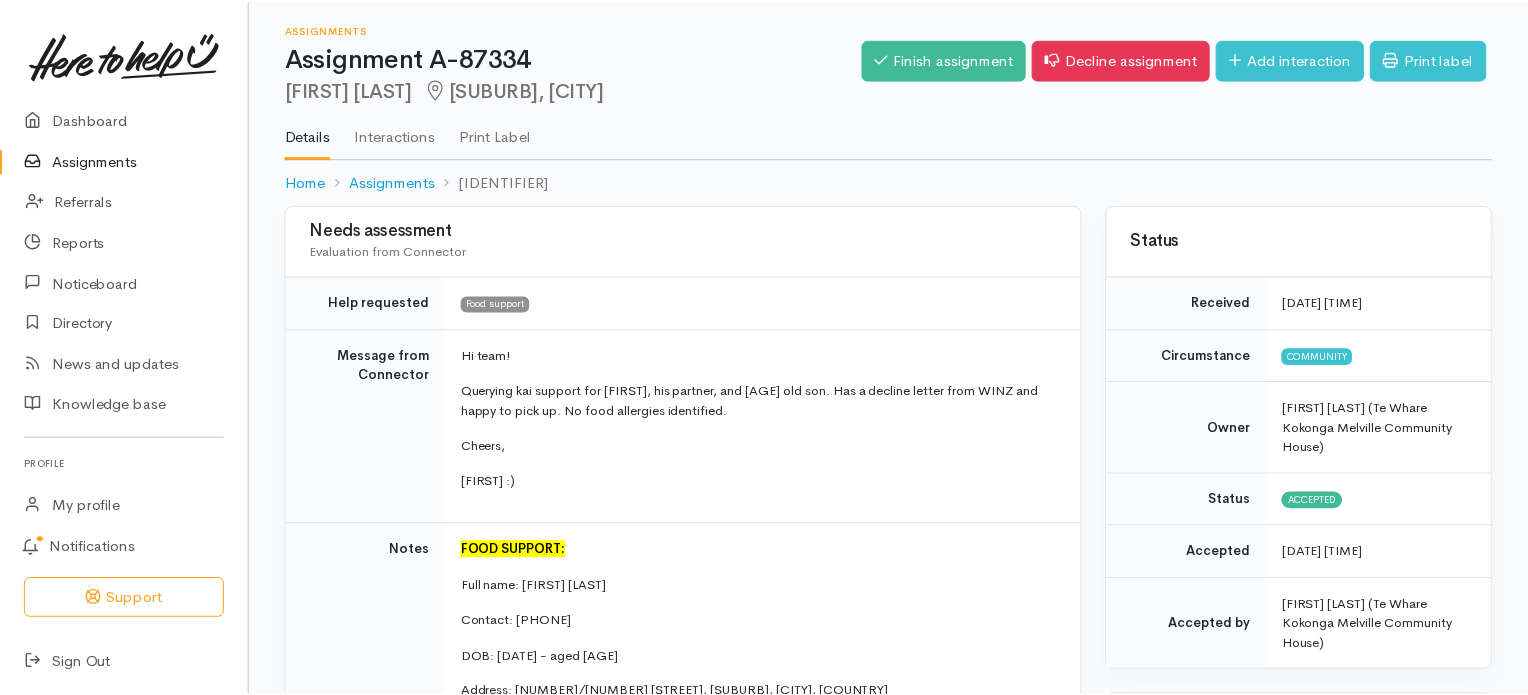scroll, scrollTop: 0, scrollLeft: 0, axis: both 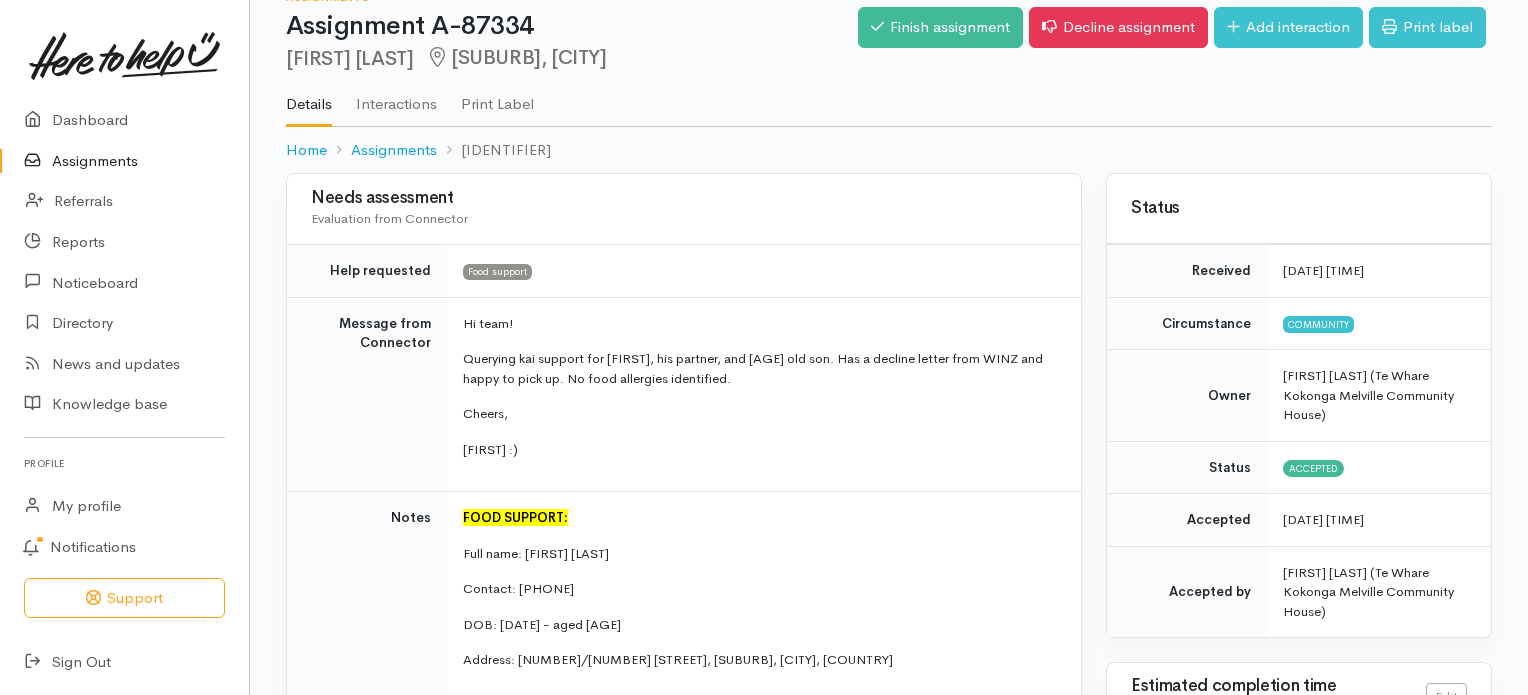 click on "Assignments" at bounding box center [124, 161] 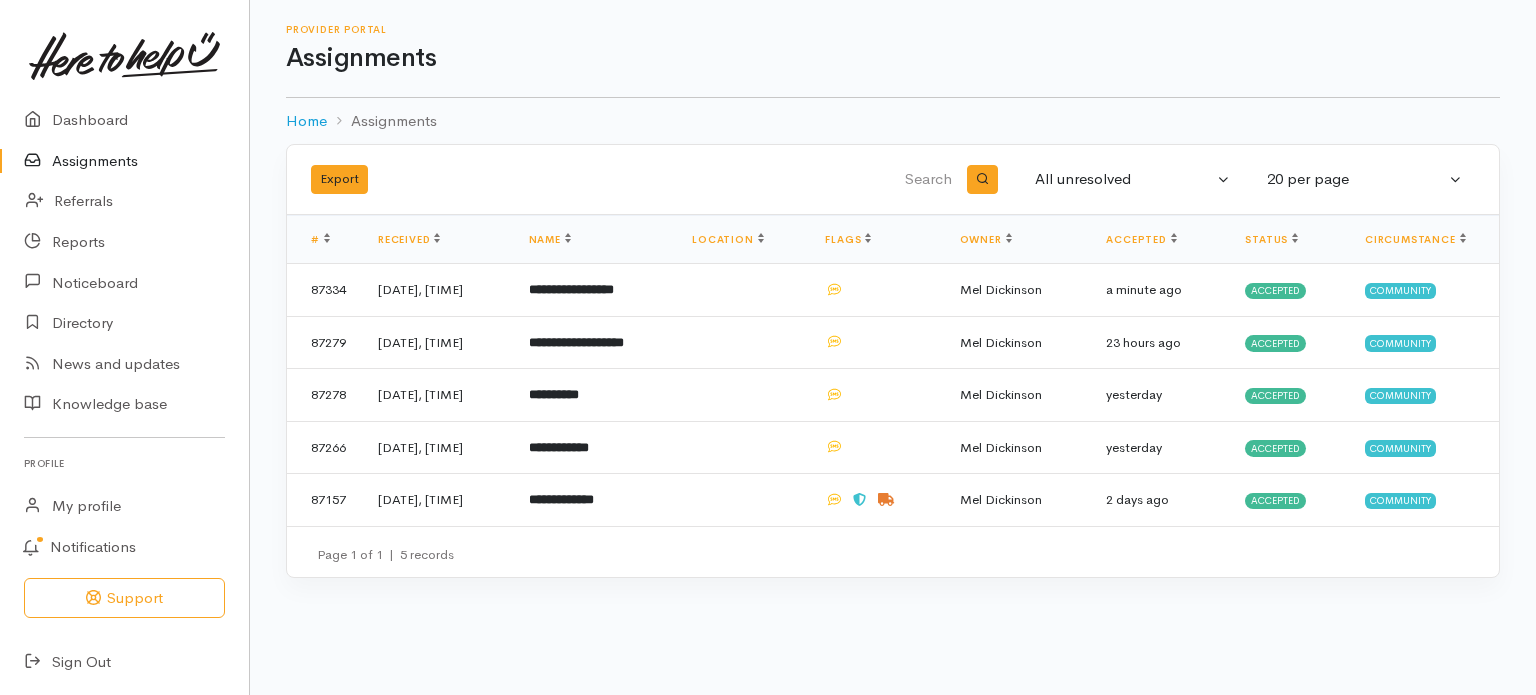 scroll, scrollTop: 0, scrollLeft: 0, axis: both 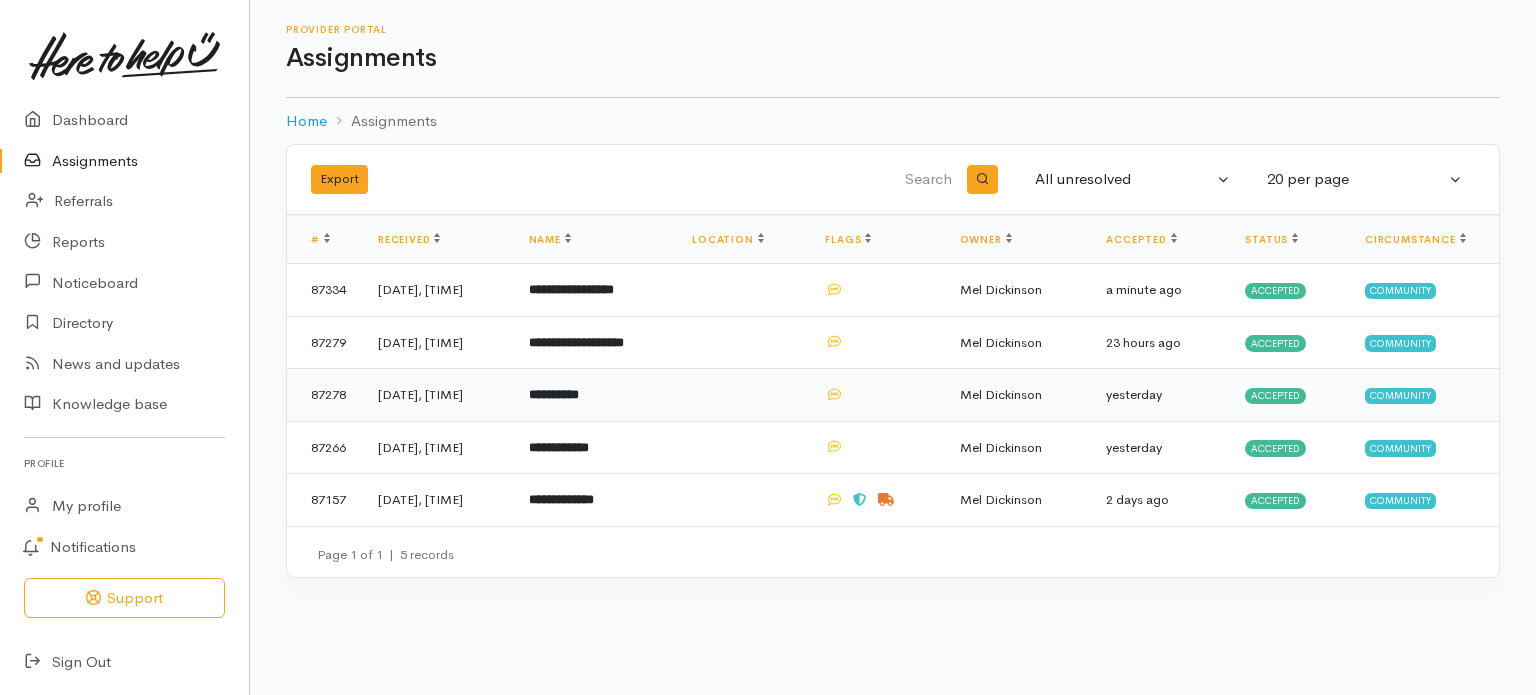 click on "5 Aug 2025, 9:28AM" at bounding box center (437, 395) 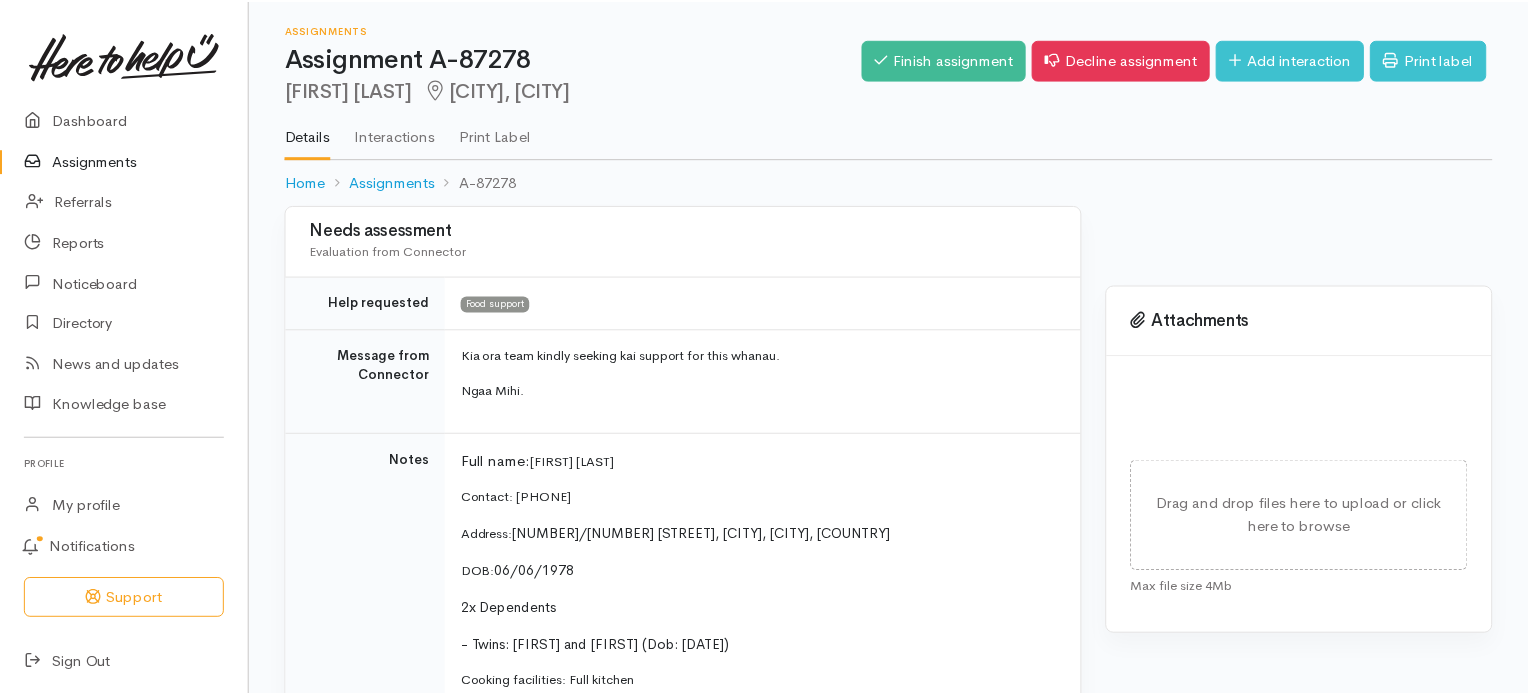 scroll, scrollTop: 0, scrollLeft: 0, axis: both 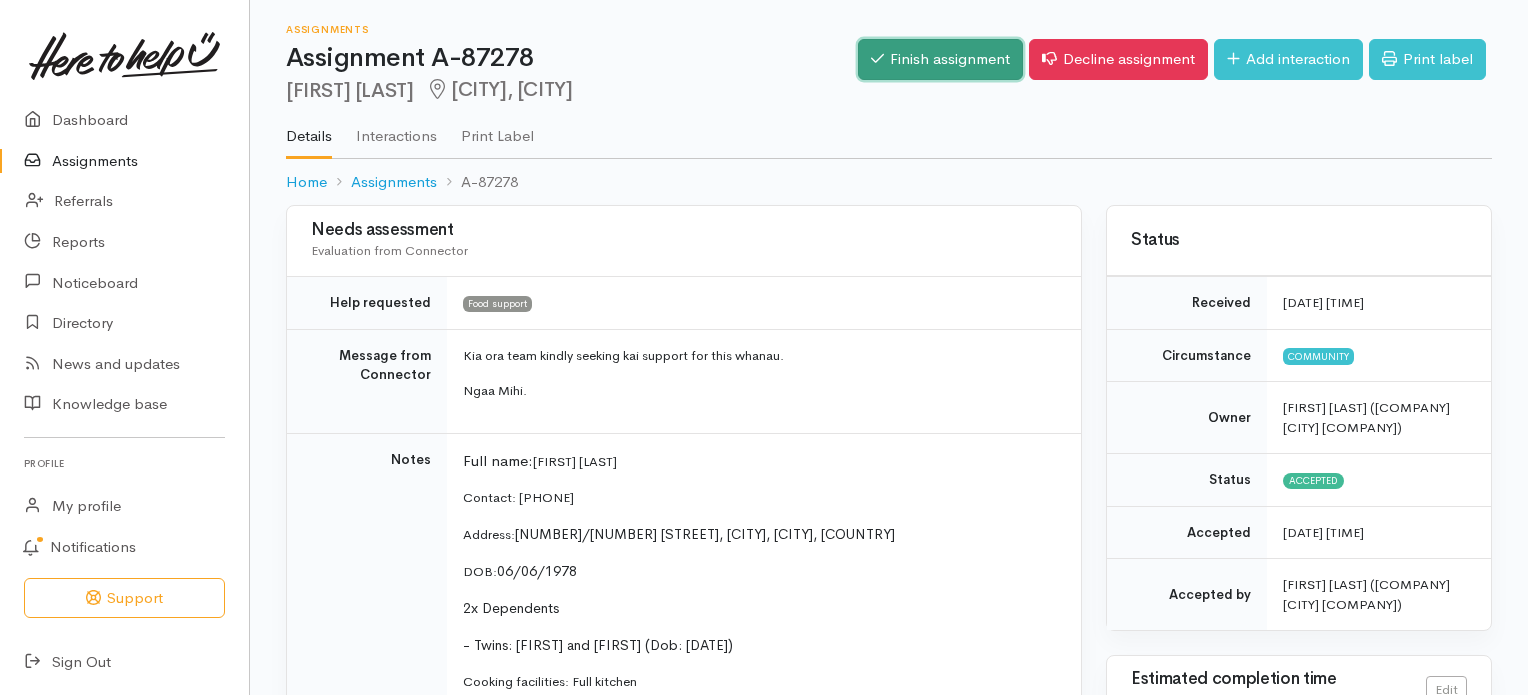 click on "Finish assignment" at bounding box center (940, 59) 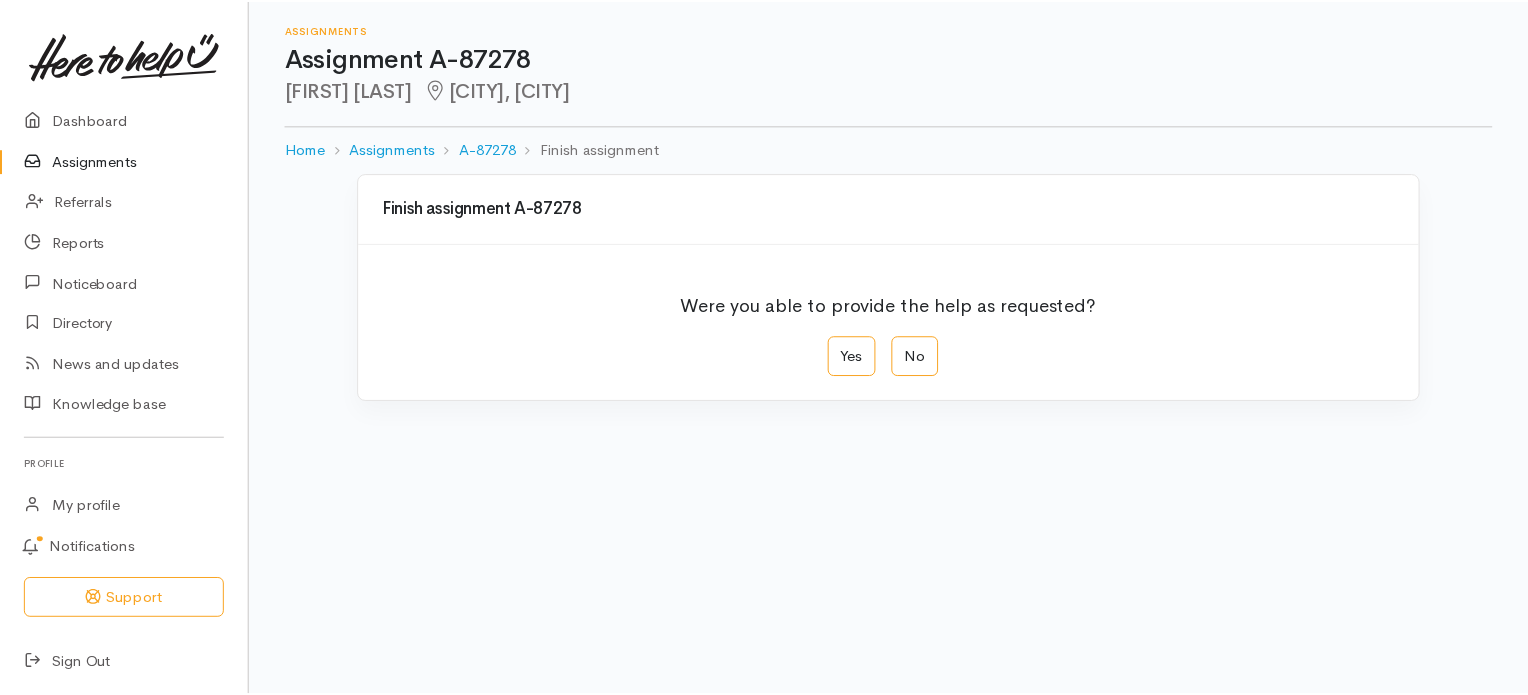scroll, scrollTop: 0, scrollLeft: 0, axis: both 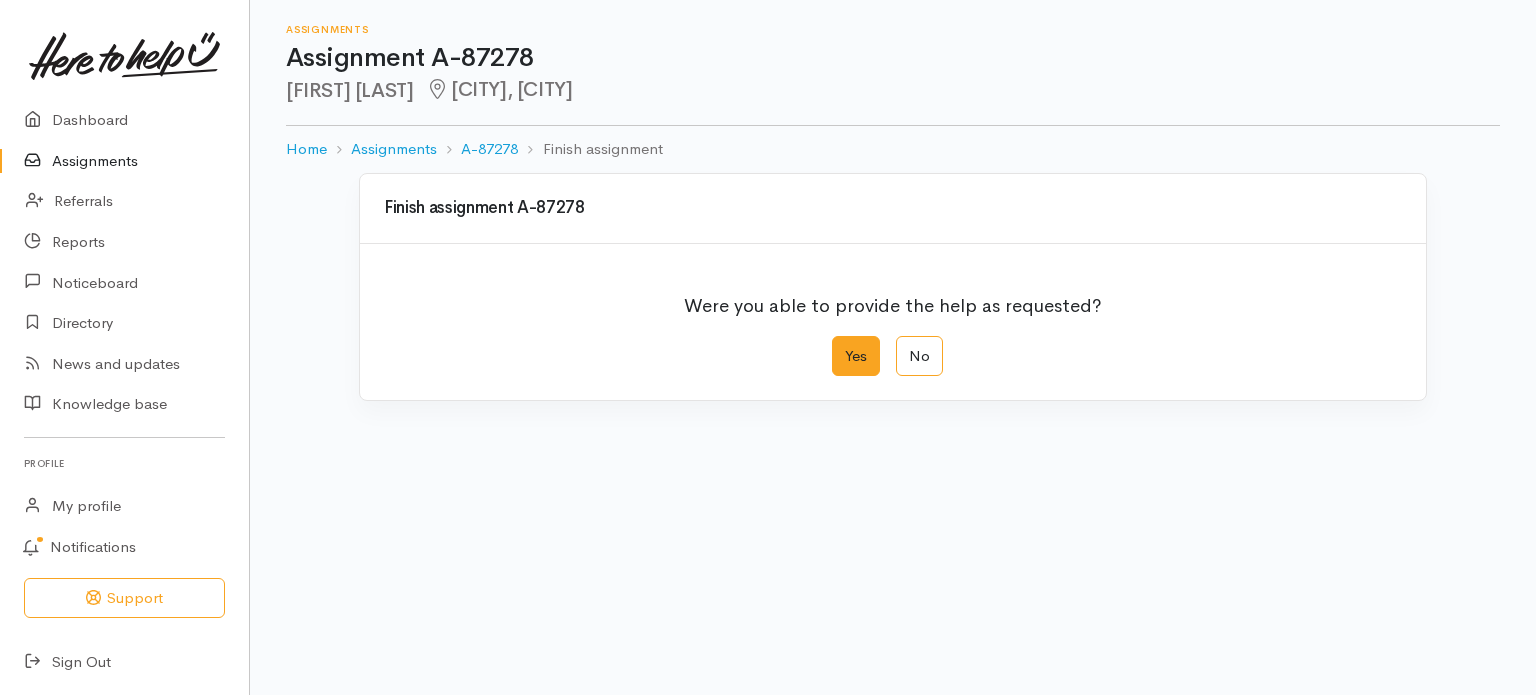 click on "Yes" at bounding box center [856, 356] 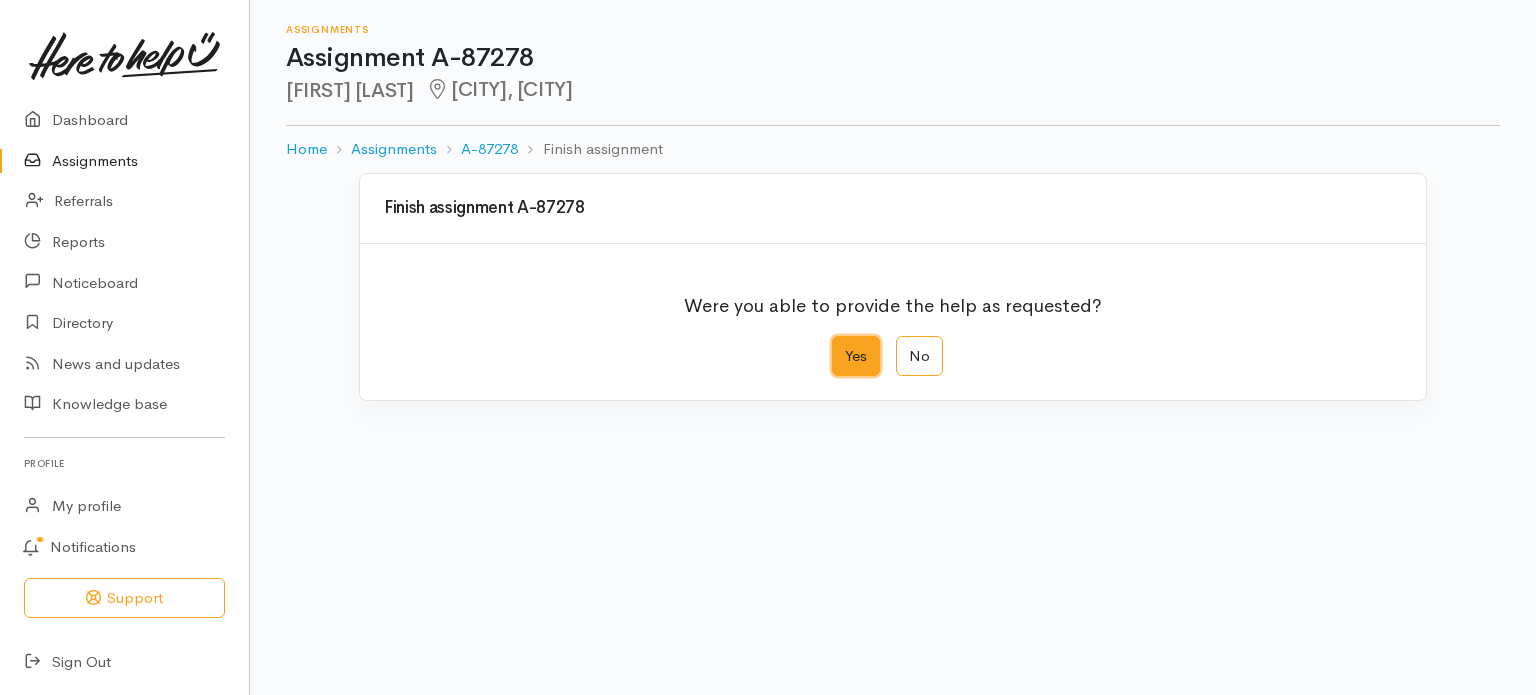 click on "Yes" at bounding box center [838, 342] 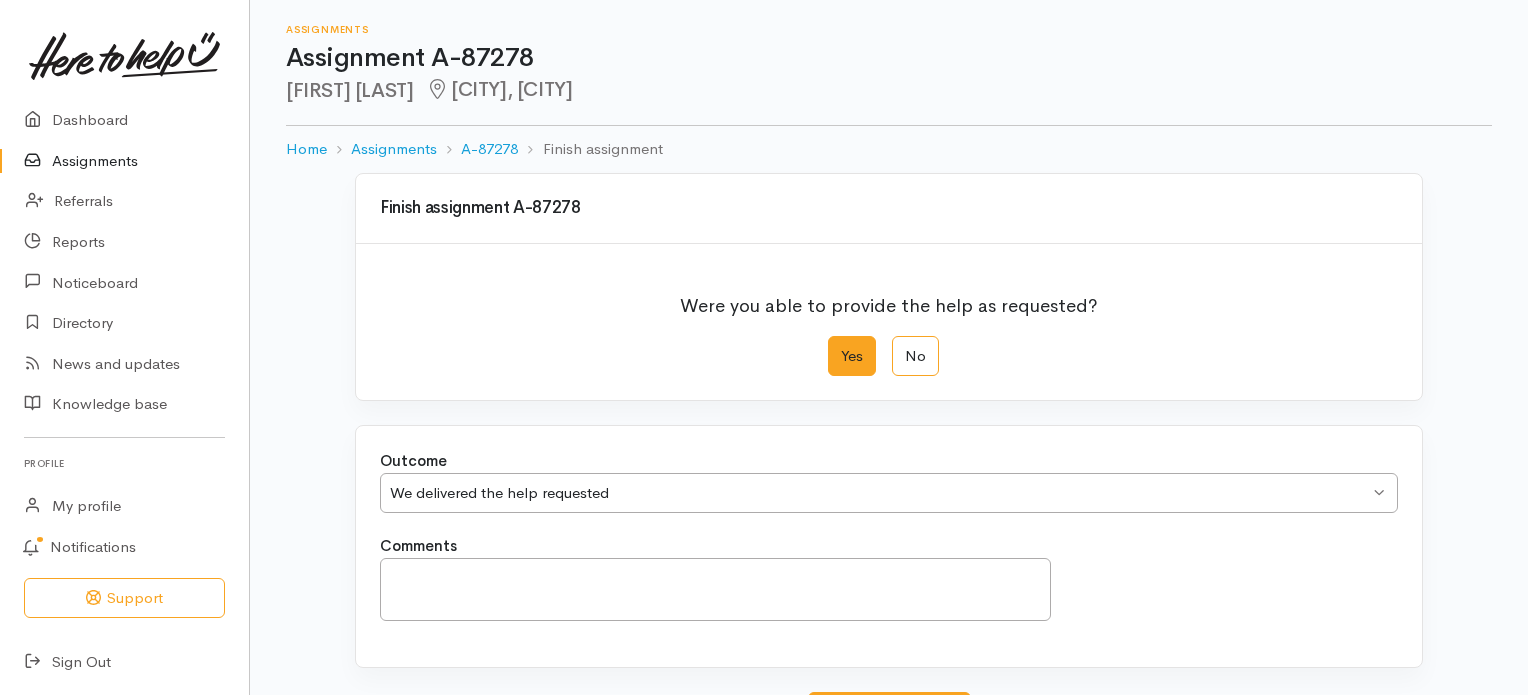 click on "Yes
No" at bounding box center (889, 356) 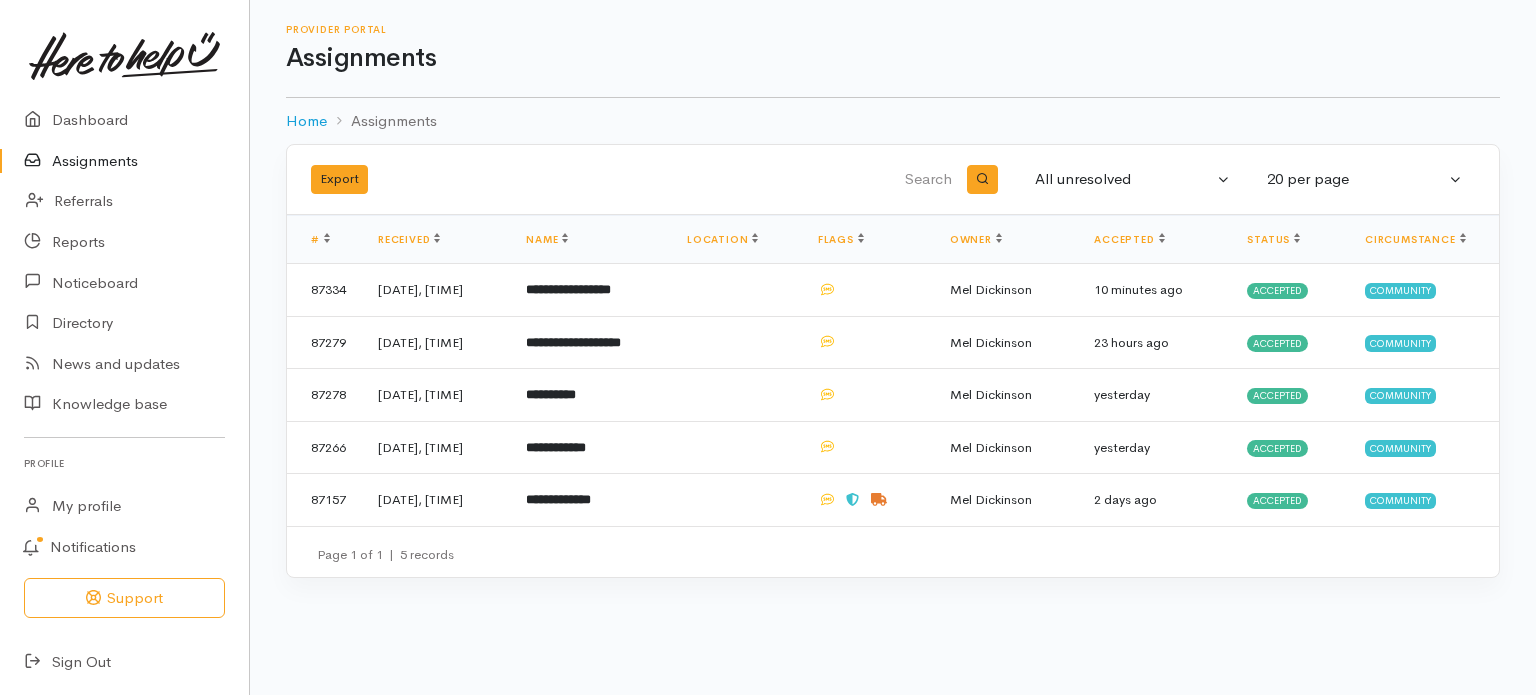 scroll, scrollTop: 0, scrollLeft: 0, axis: both 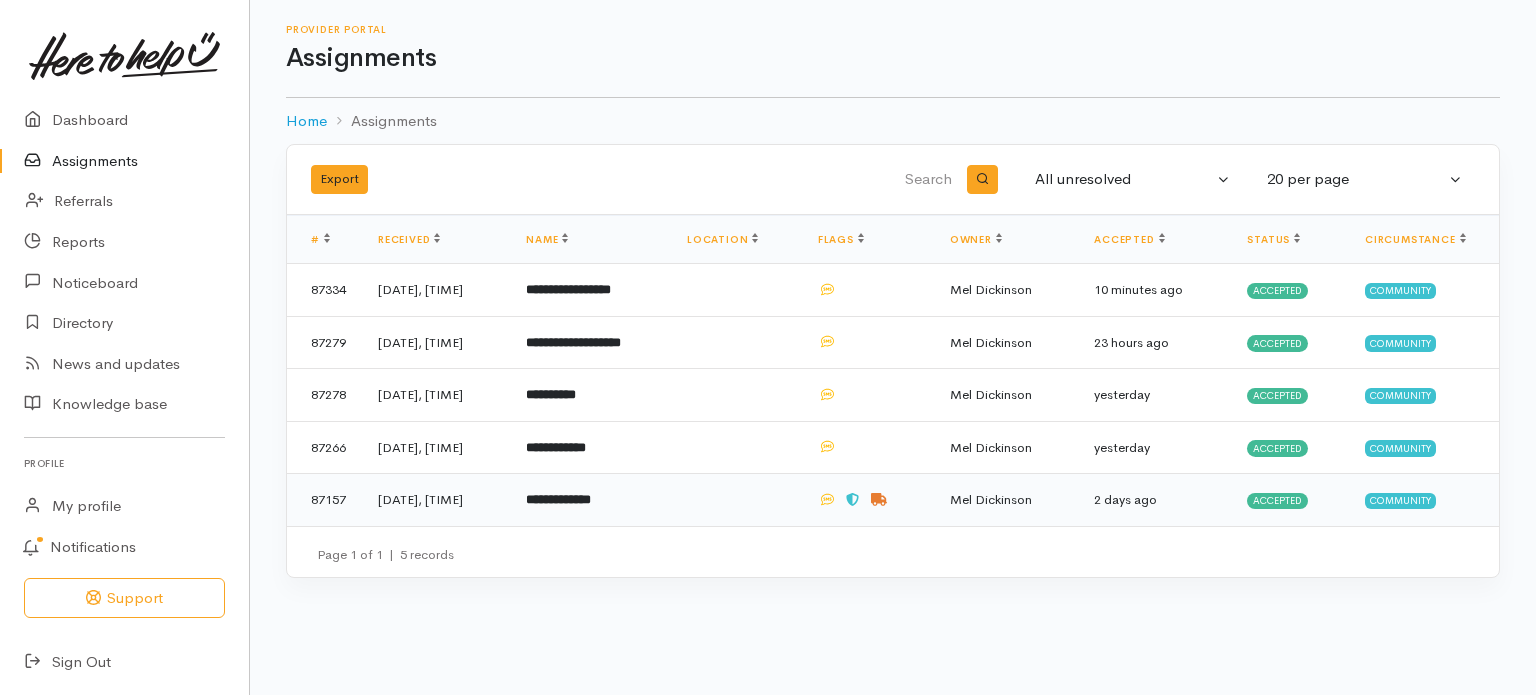 click on "**********" at bounding box center [558, 499] 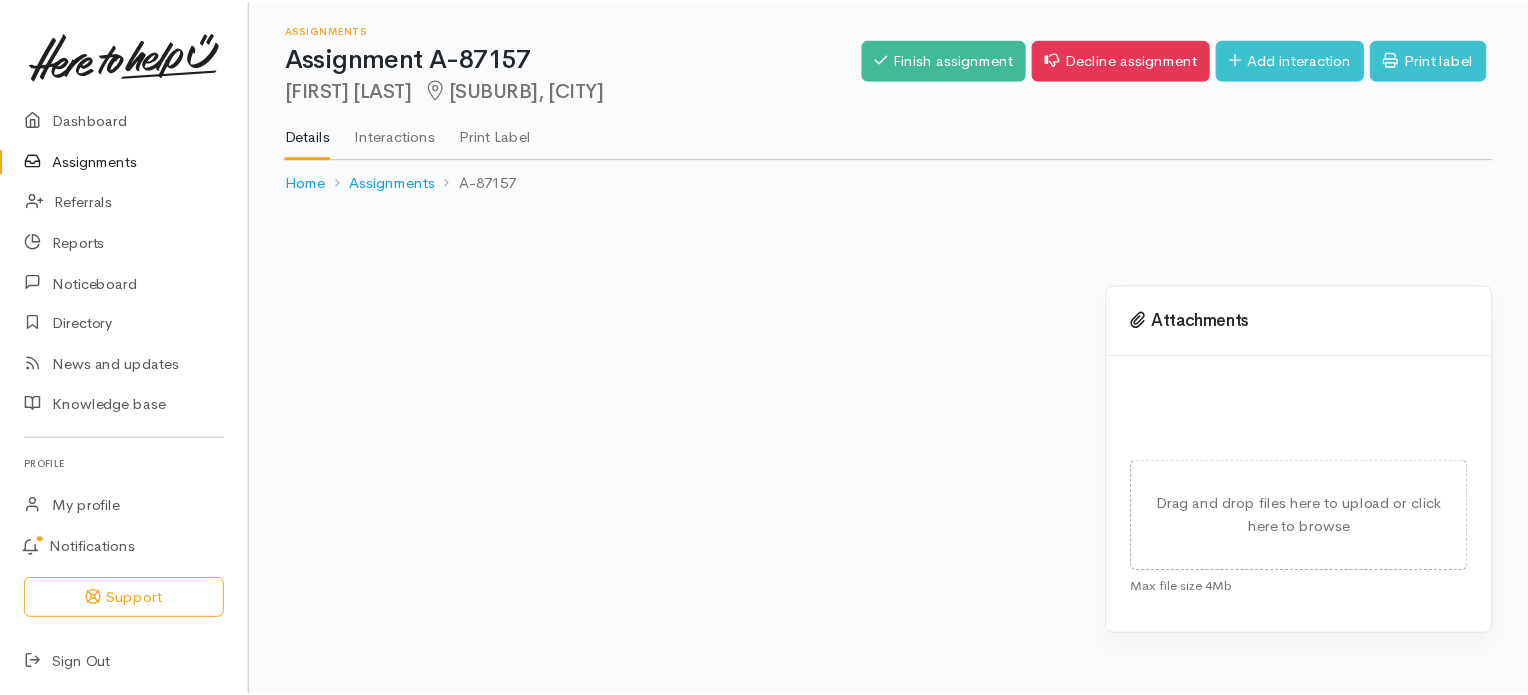 scroll, scrollTop: 0, scrollLeft: 0, axis: both 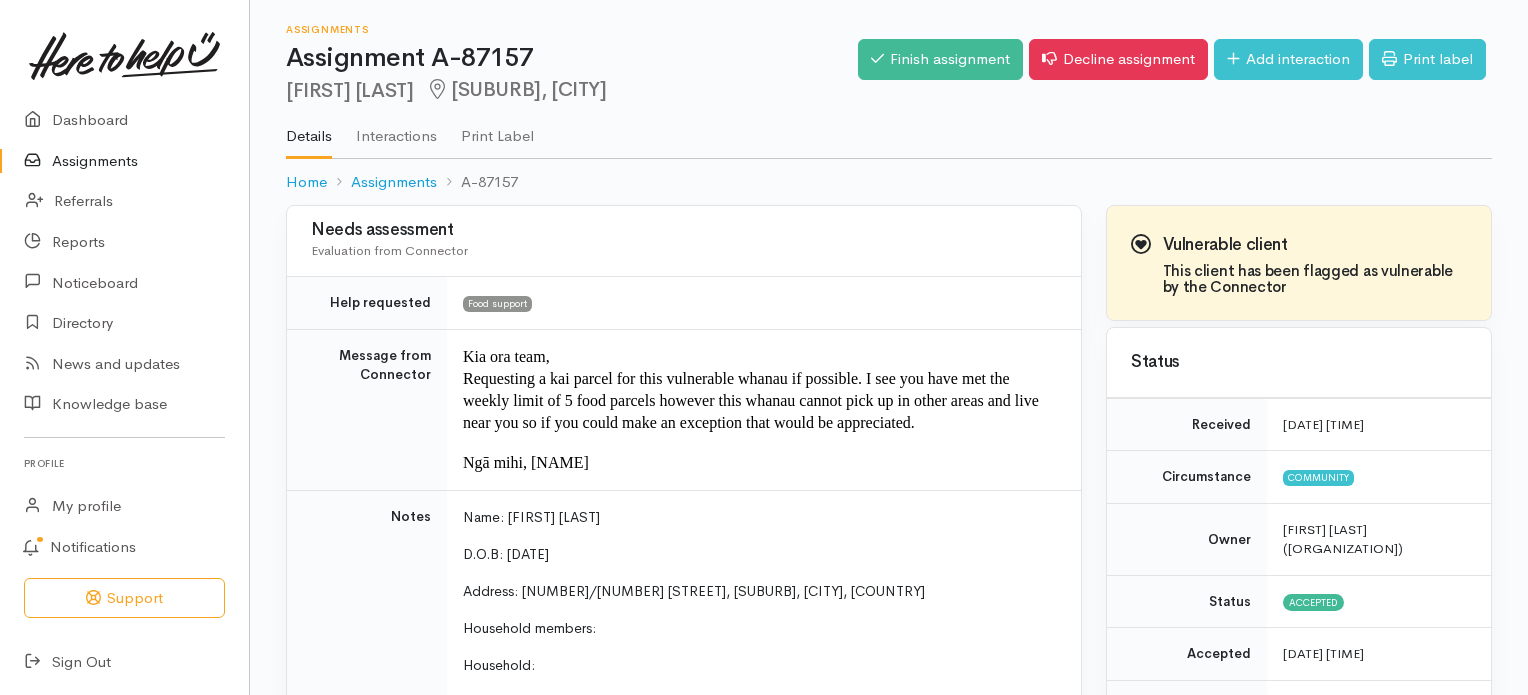 click on "Assignments" at bounding box center [124, 161] 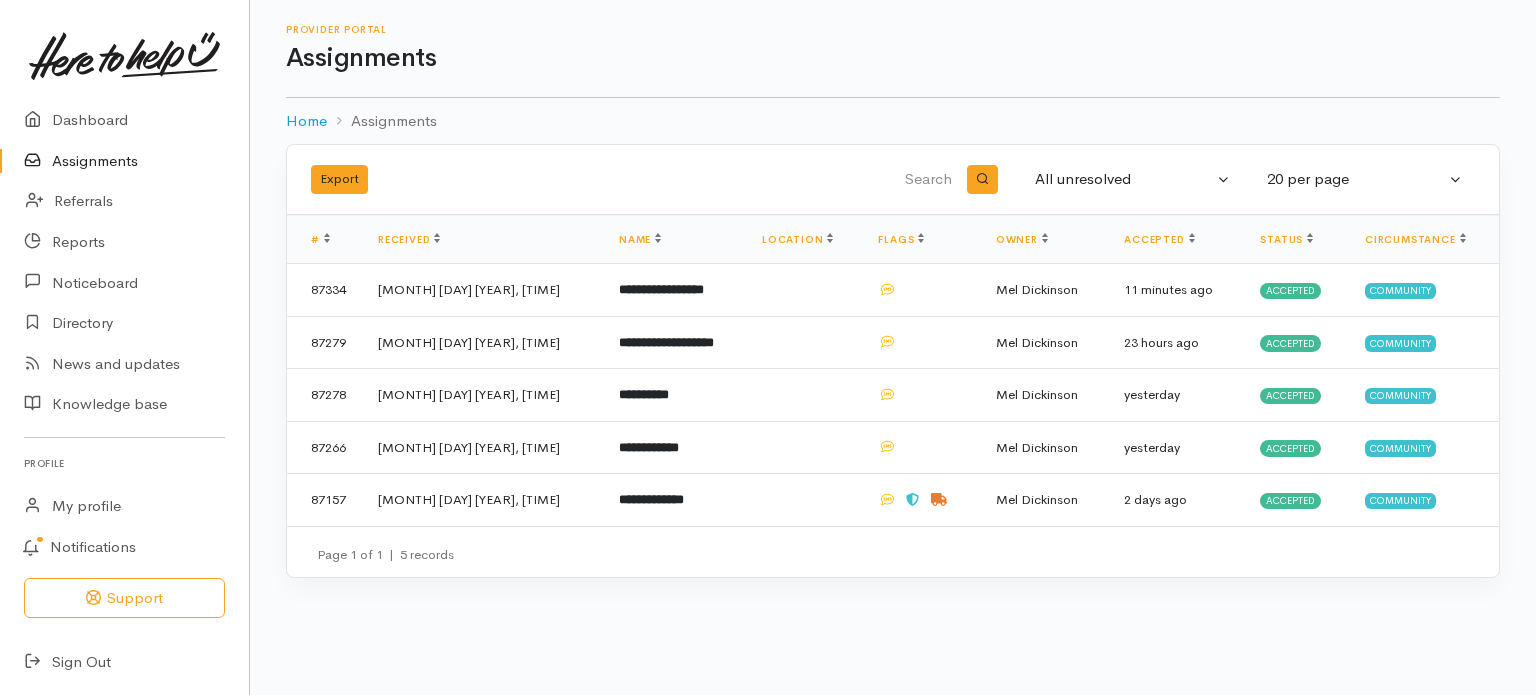 scroll, scrollTop: 0, scrollLeft: 0, axis: both 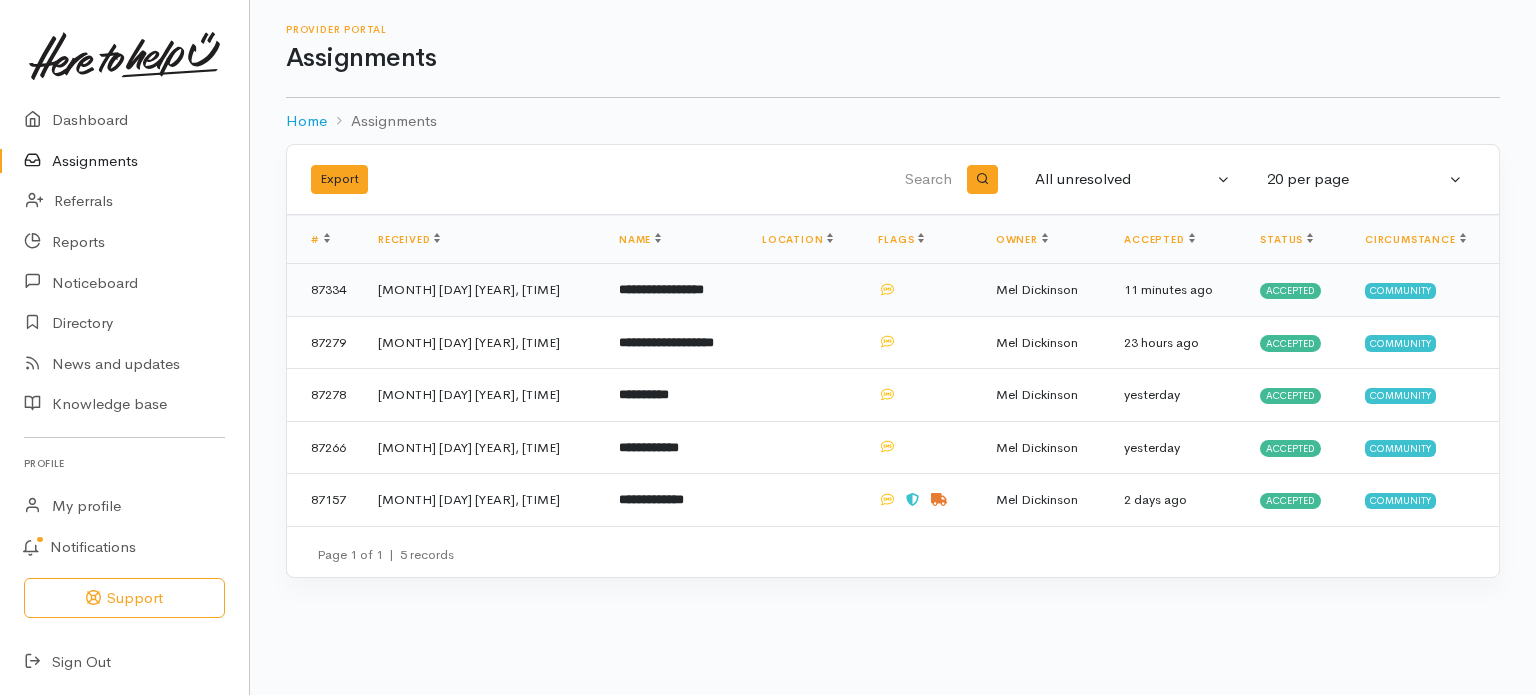 click on "**********" at bounding box center (661, 289) 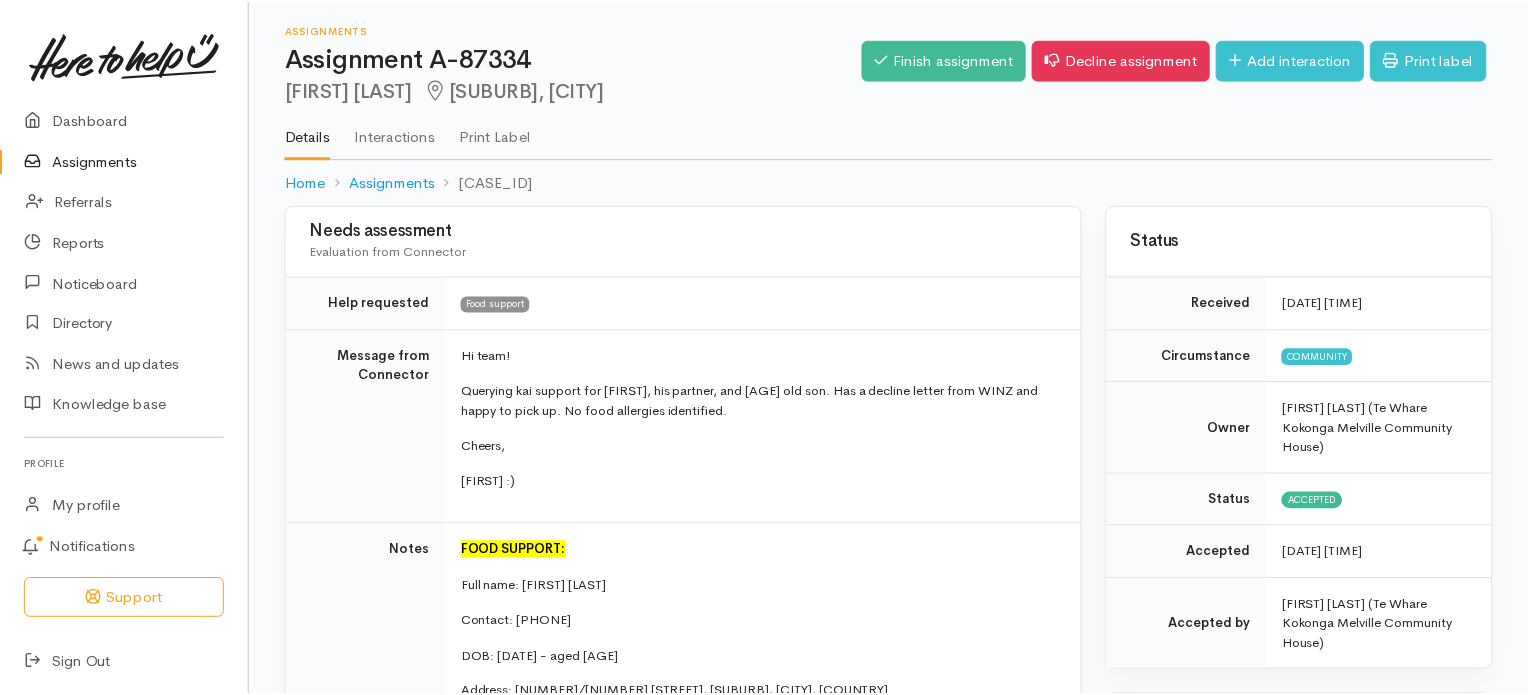 scroll, scrollTop: 0, scrollLeft: 0, axis: both 